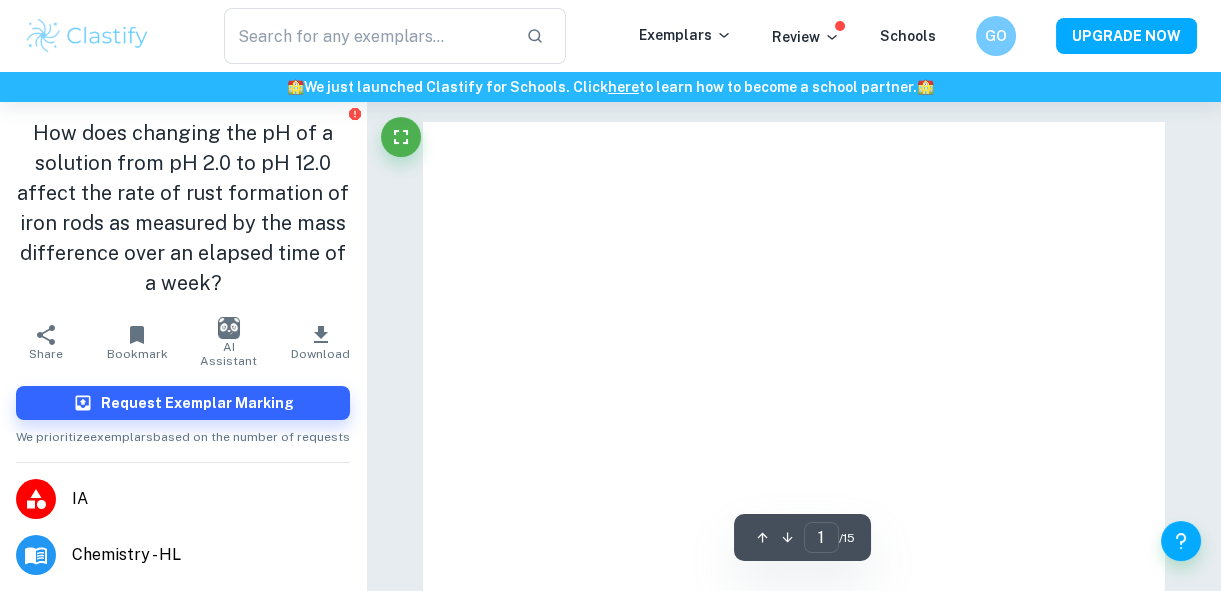 scroll, scrollTop: 90, scrollLeft: 0, axis: vertical 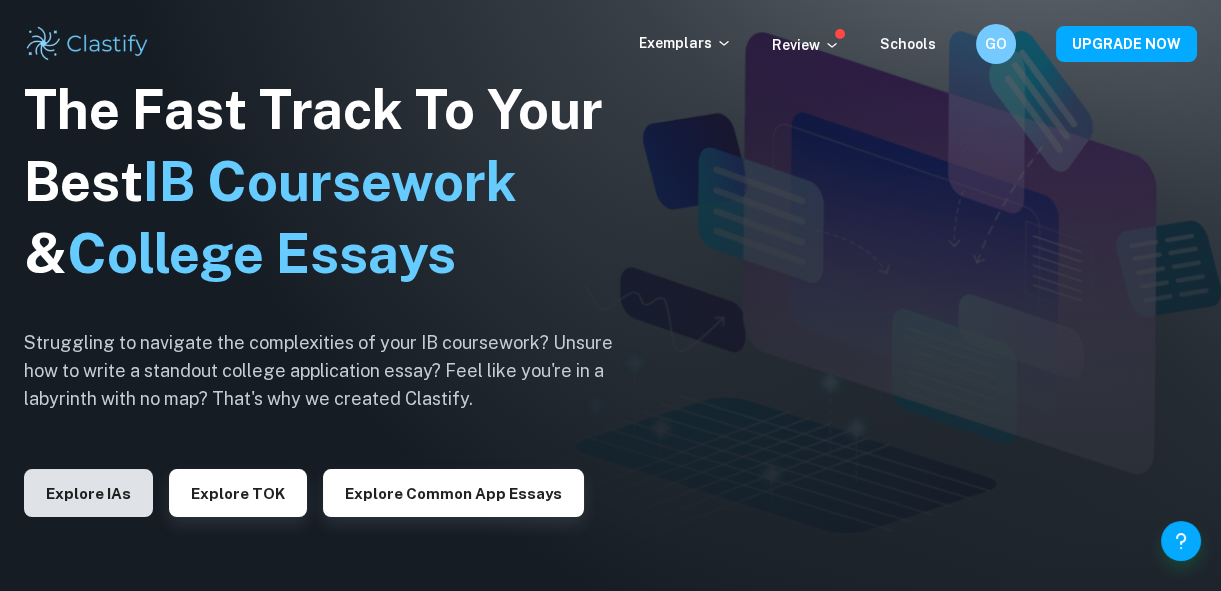 drag, startPoint x: 104, startPoint y: 467, endPoint x: 97, endPoint y: 499, distance: 32.75668 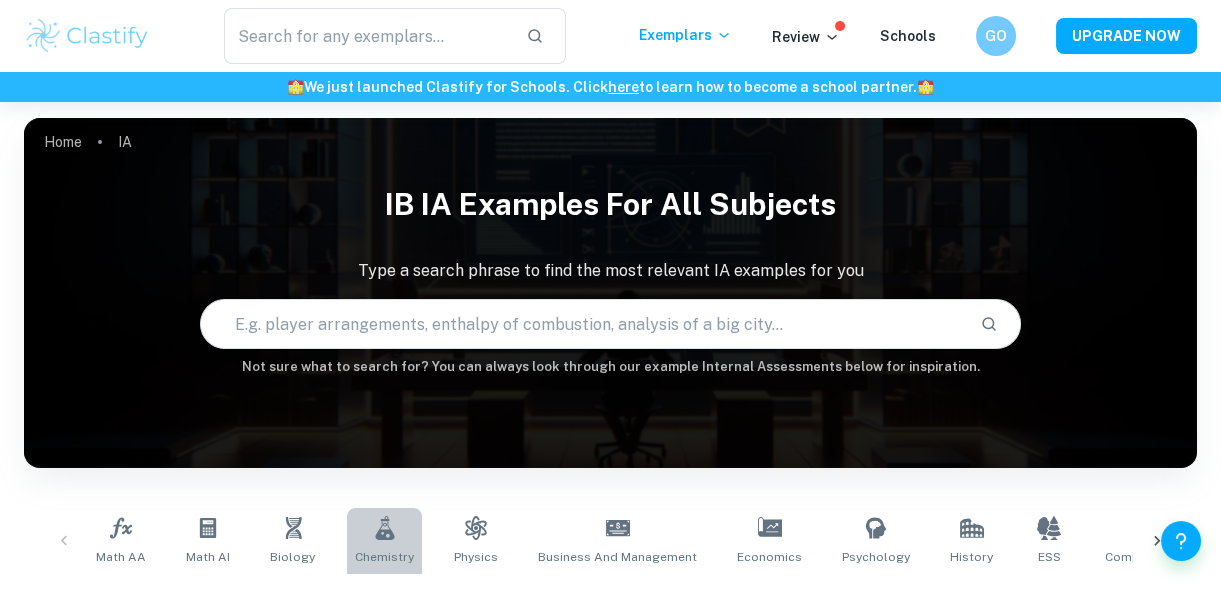 click on "Chemistry" at bounding box center [384, 541] 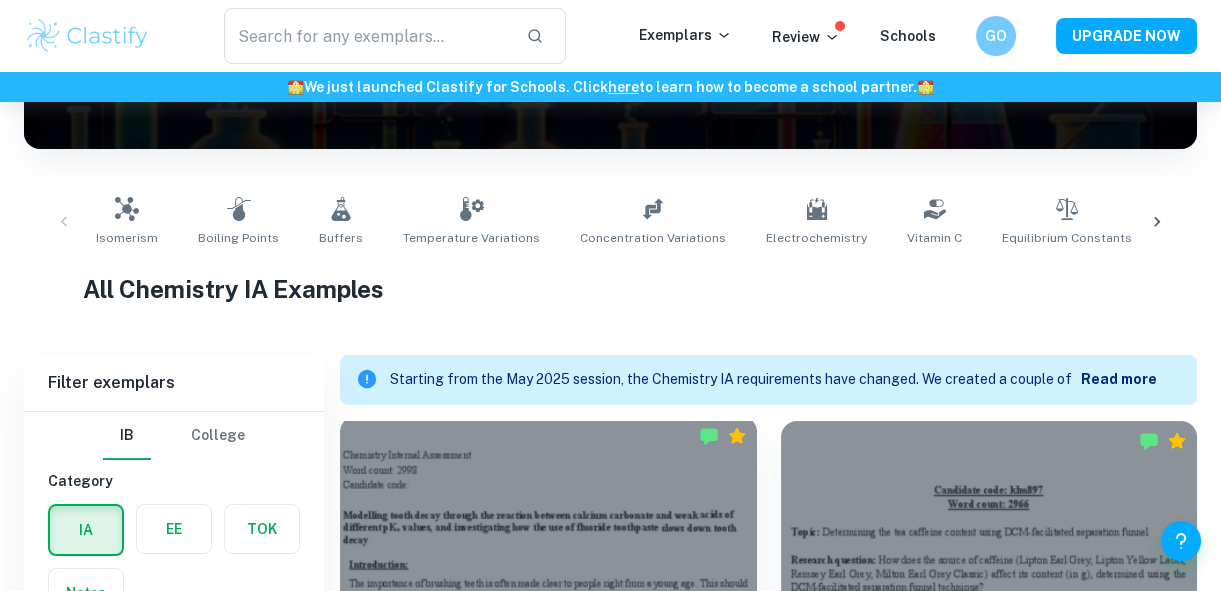 scroll, scrollTop: 272, scrollLeft: 0, axis: vertical 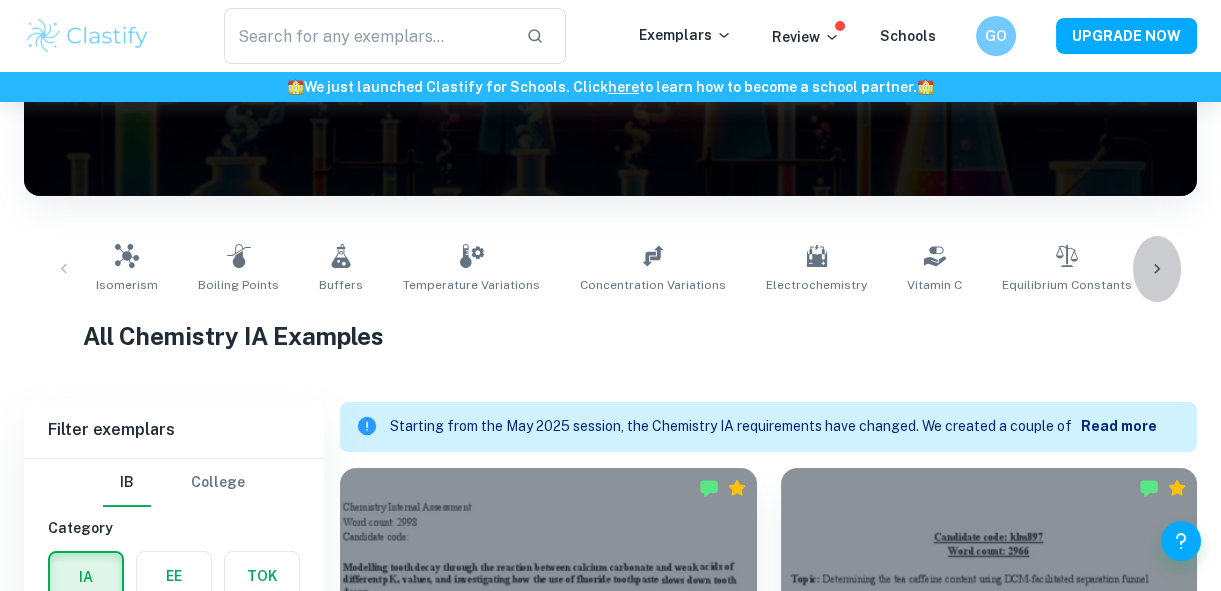 click 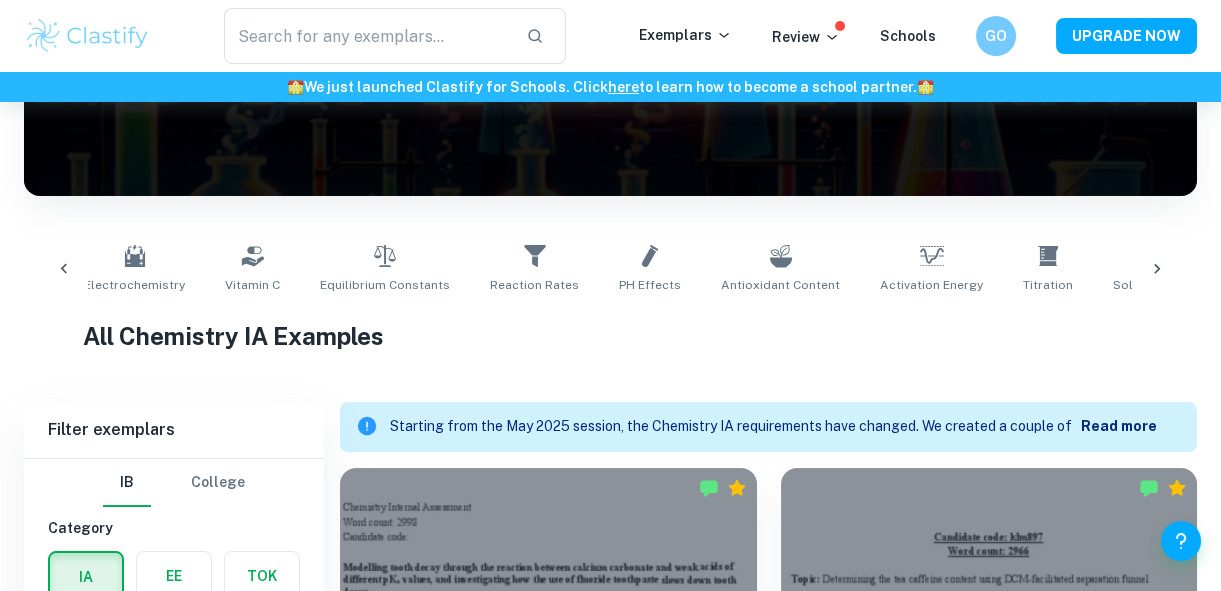 scroll, scrollTop: 0, scrollLeft: 1018, axis: horizontal 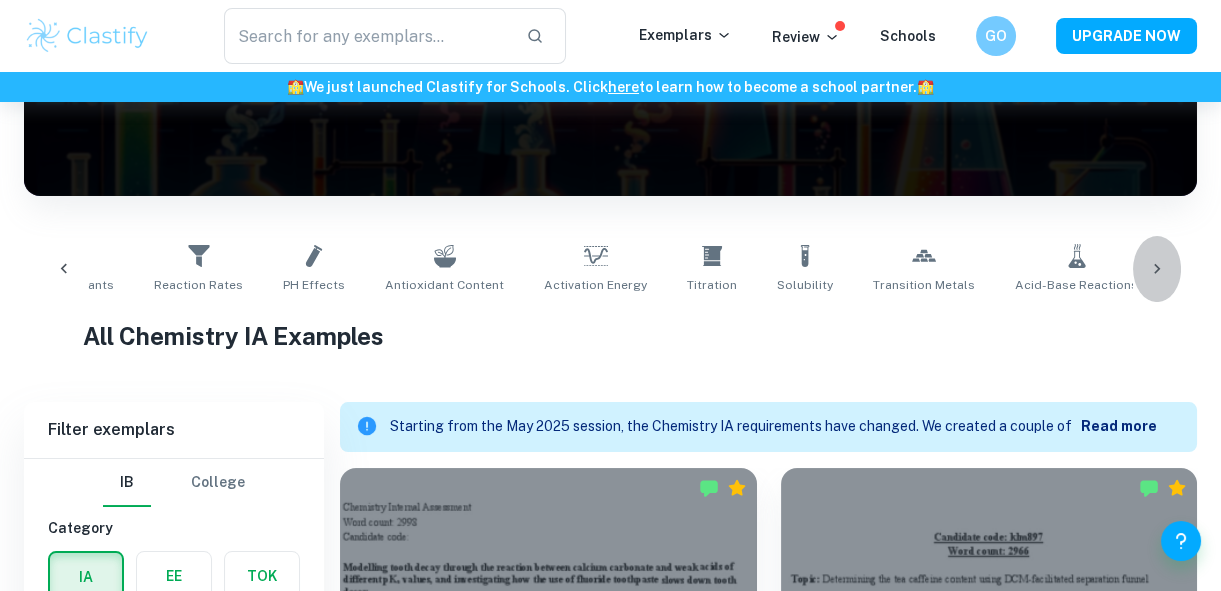click 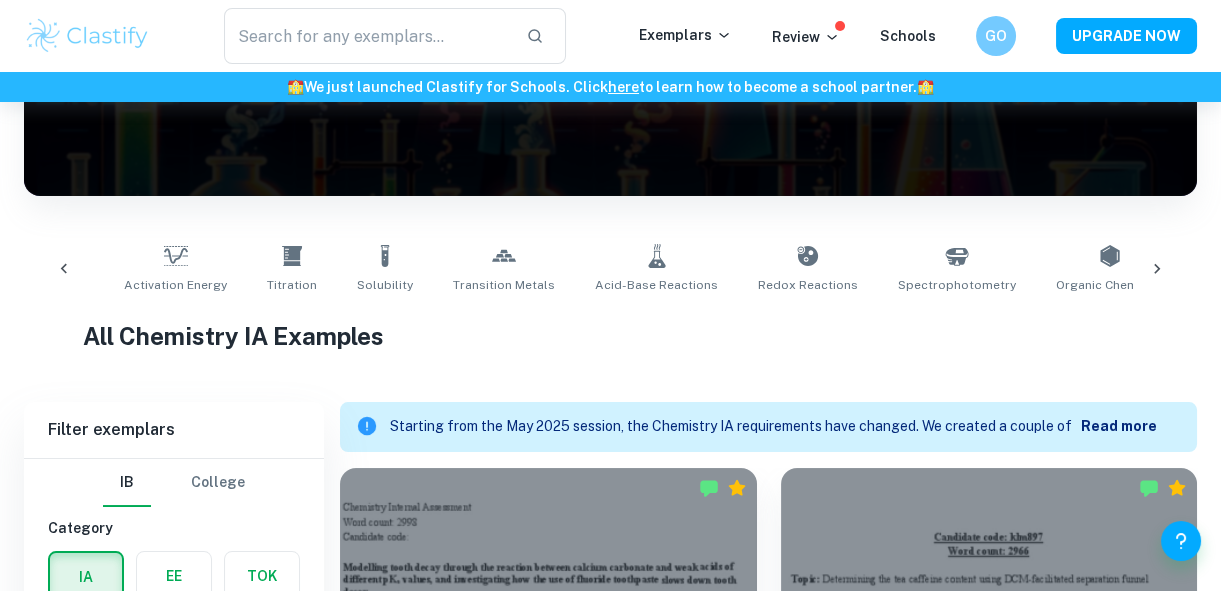 scroll, scrollTop: 0, scrollLeft: 1745, axis: horizontal 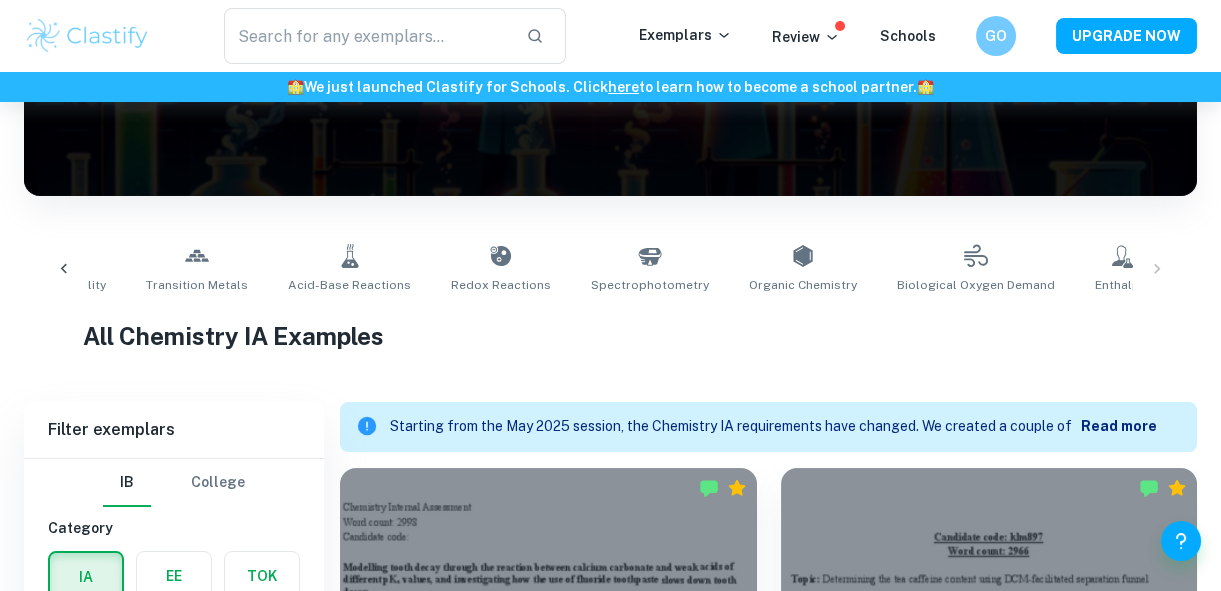 click on "Isomerism Boiling Points Buffers Temperature Variations Concentration Variations Electrochemistry Vitamin C Equilibrium Constants Reaction Rates pH Effects Antioxidant Content Activation Energy Titration Solubility Transition Metals Acid-Base Reactions Redox Reactions Spectrophotometry Organic Chemistry Biological Oxygen Demand Enthalpy Catalysts" at bounding box center (610, 269) 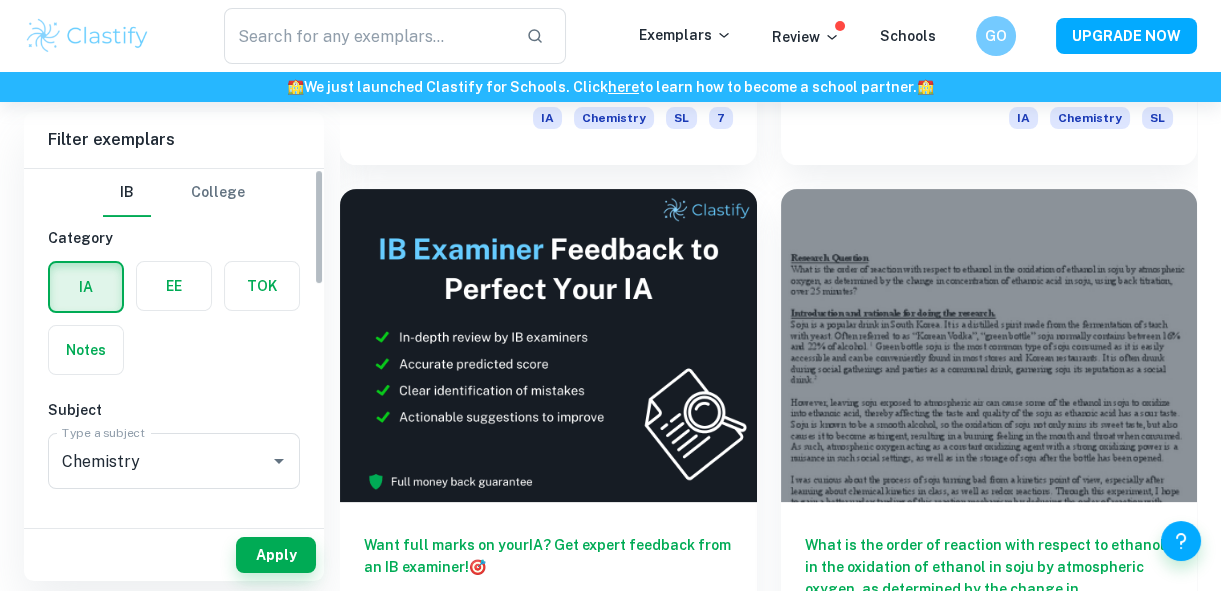 scroll, scrollTop: 928, scrollLeft: 0, axis: vertical 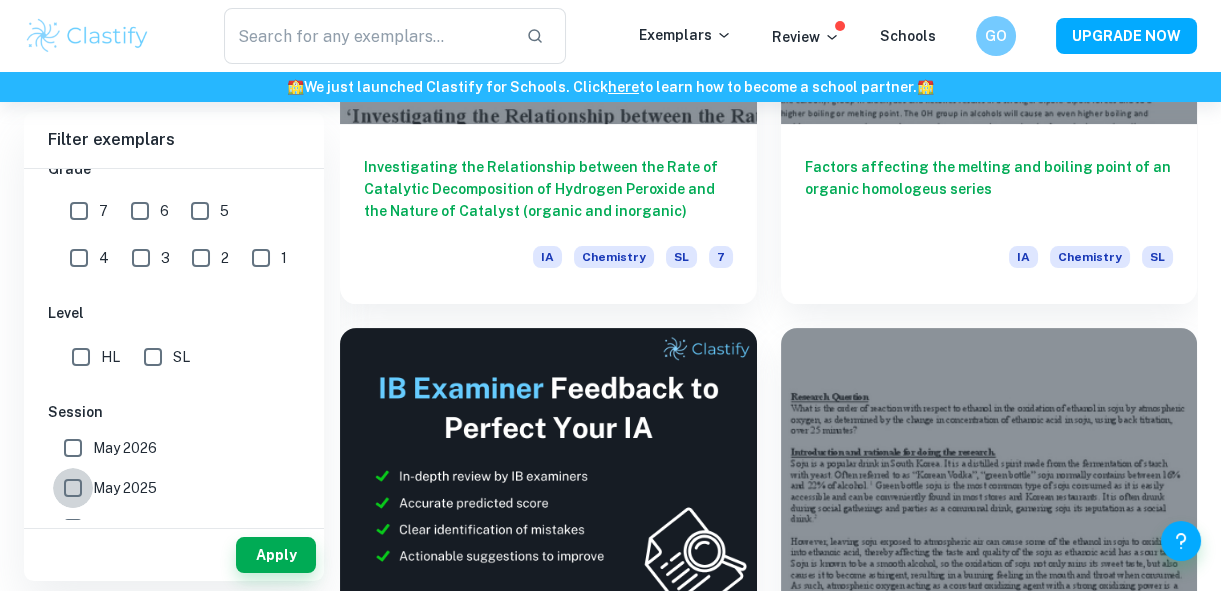 click on "May 2025" at bounding box center (73, 488) 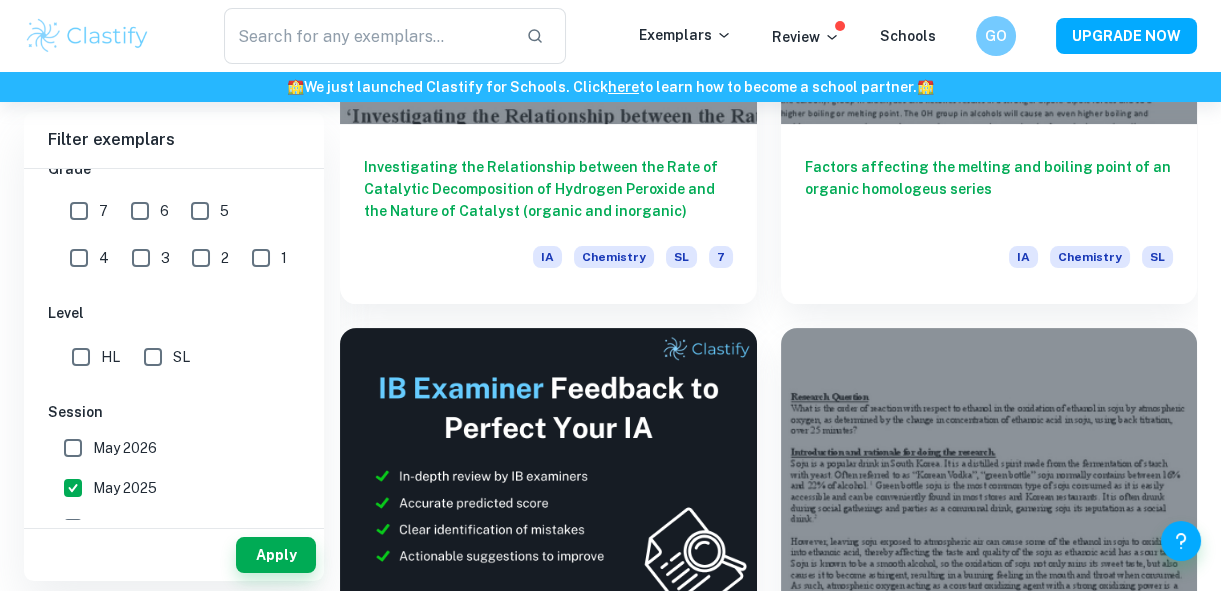 click on "May 2026" at bounding box center [73, 448] 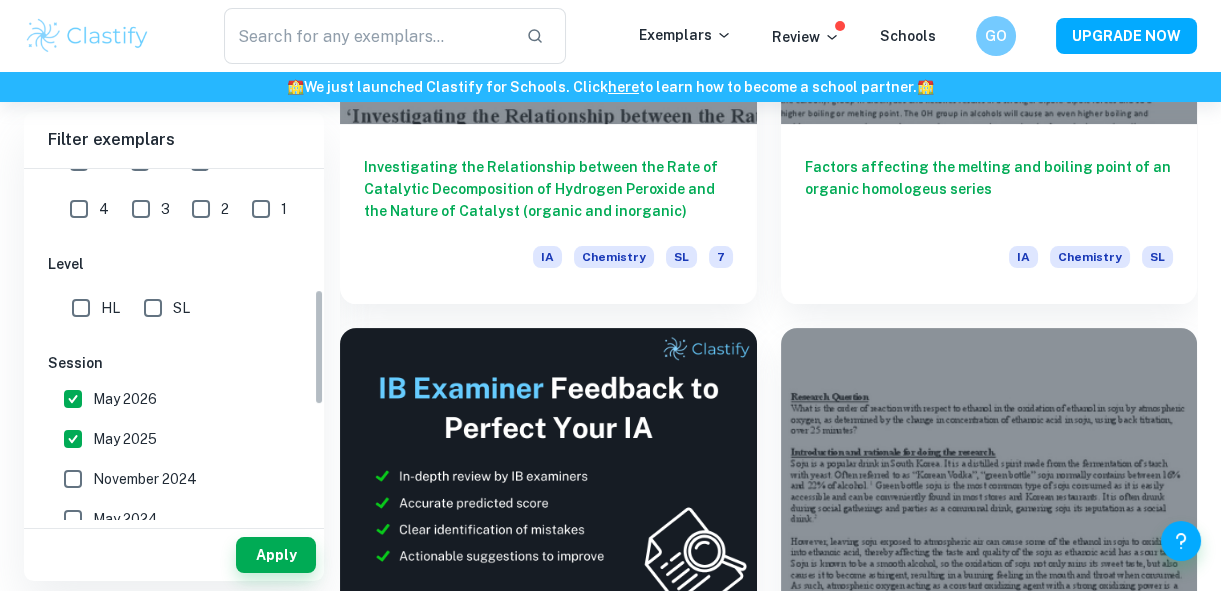 scroll, scrollTop: 454, scrollLeft: 0, axis: vertical 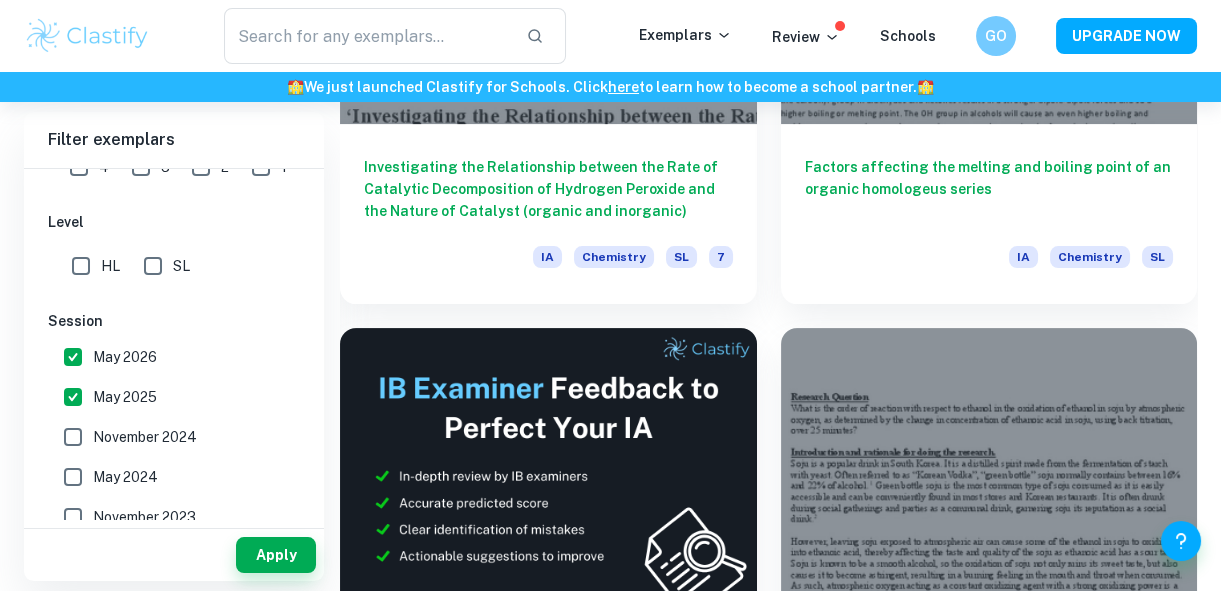 click on "HL" at bounding box center (81, 266) 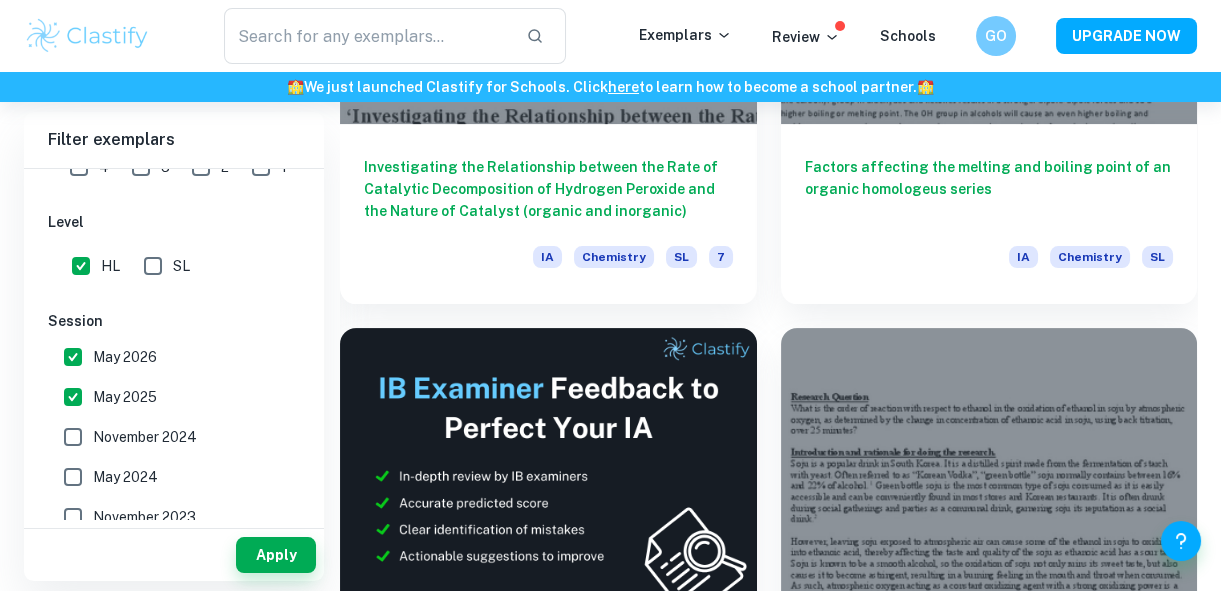 click on "SL" at bounding box center (181, 266) 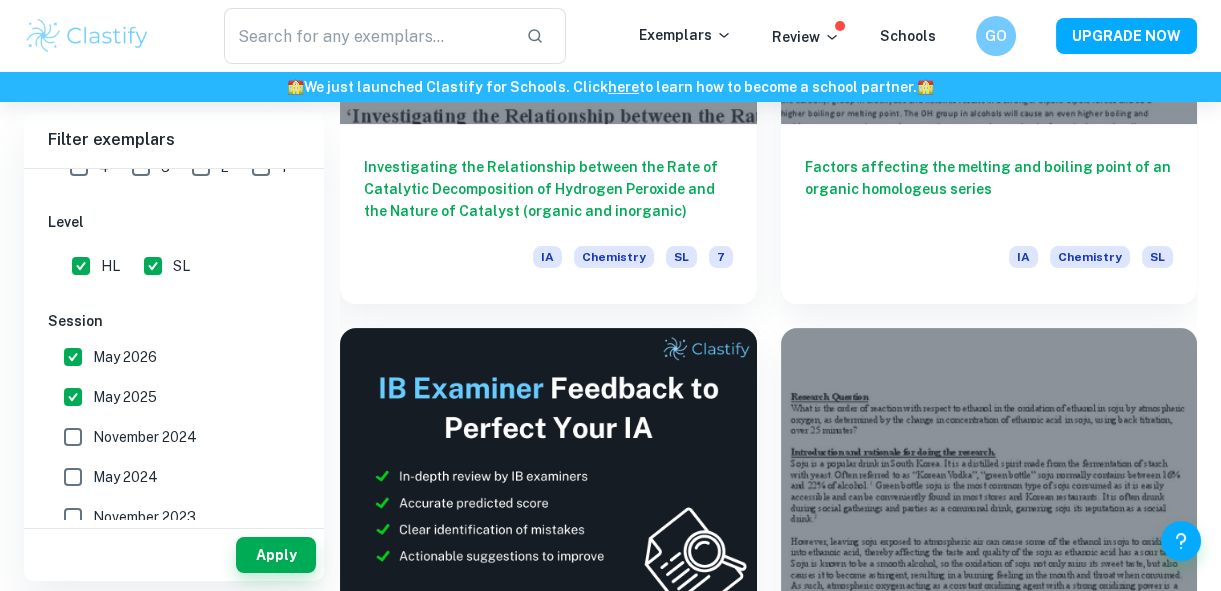 click on "SL" at bounding box center [153, 266] 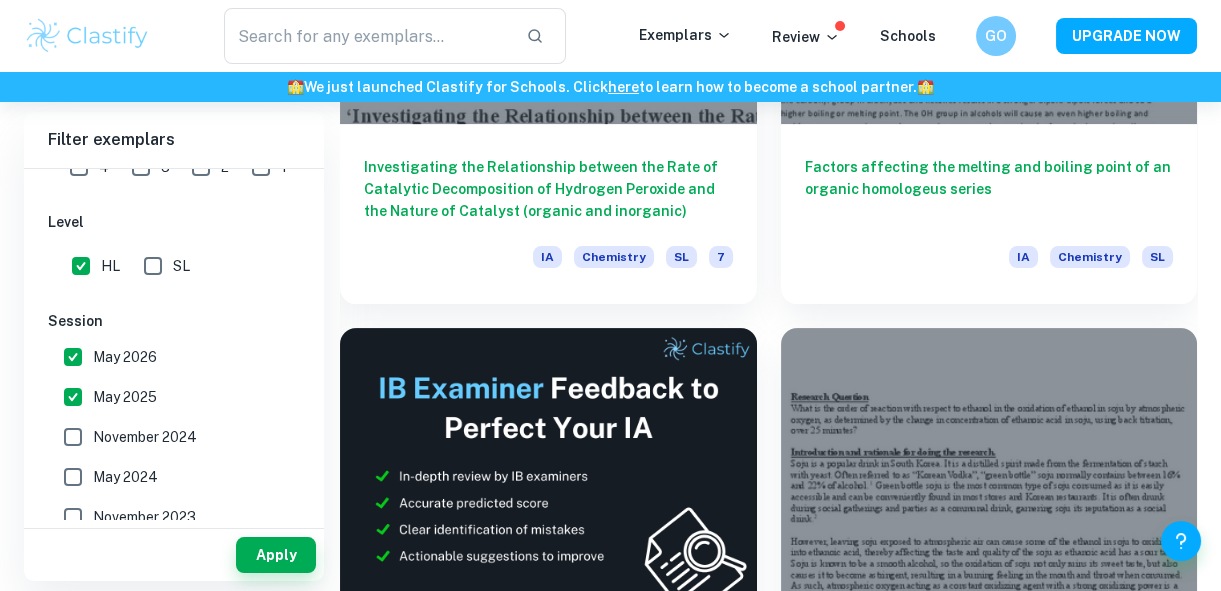 click on "HL" at bounding box center (81, 266) 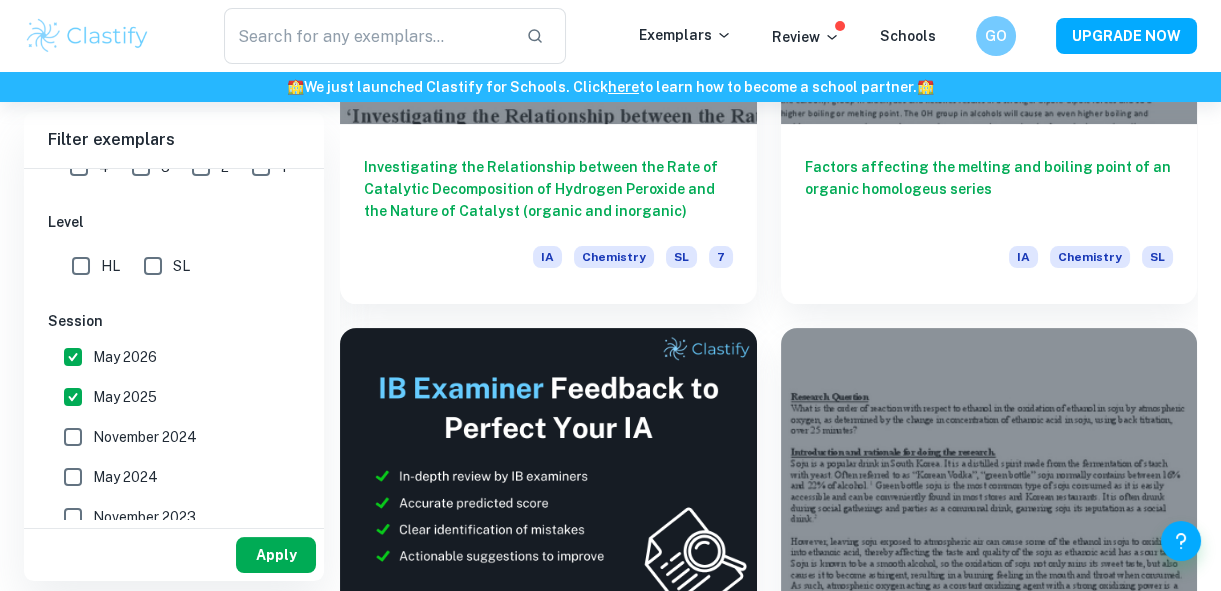 drag, startPoint x: 284, startPoint y: 545, endPoint x: 252, endPoint y: 449, distance: 101.19289 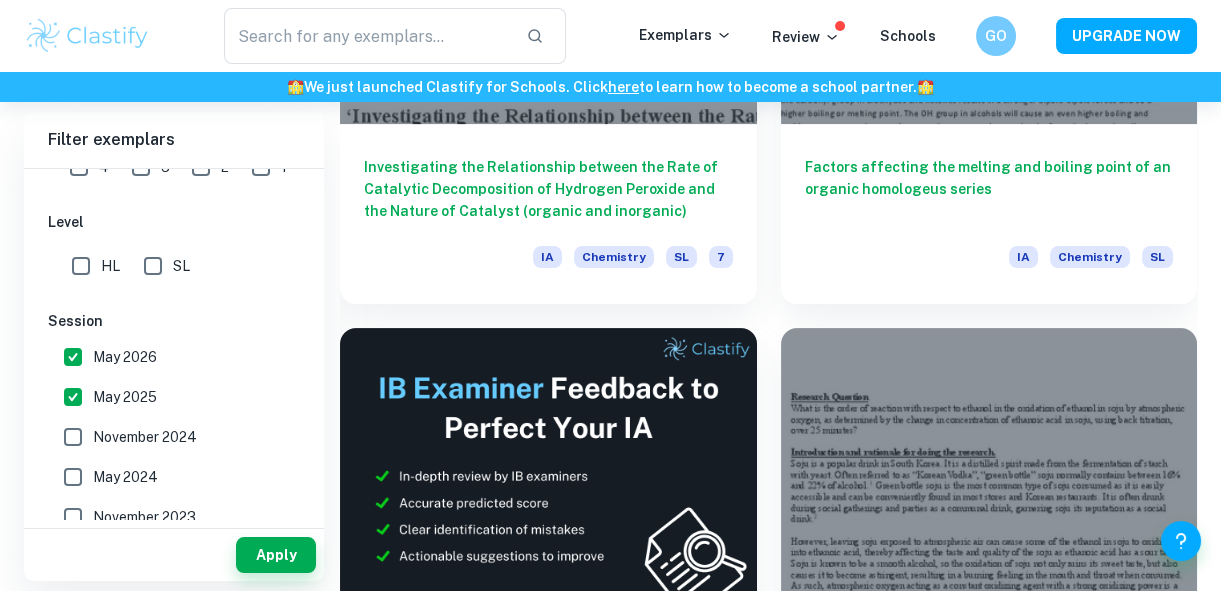 click on "Apply" at bounding box center [276, 555] 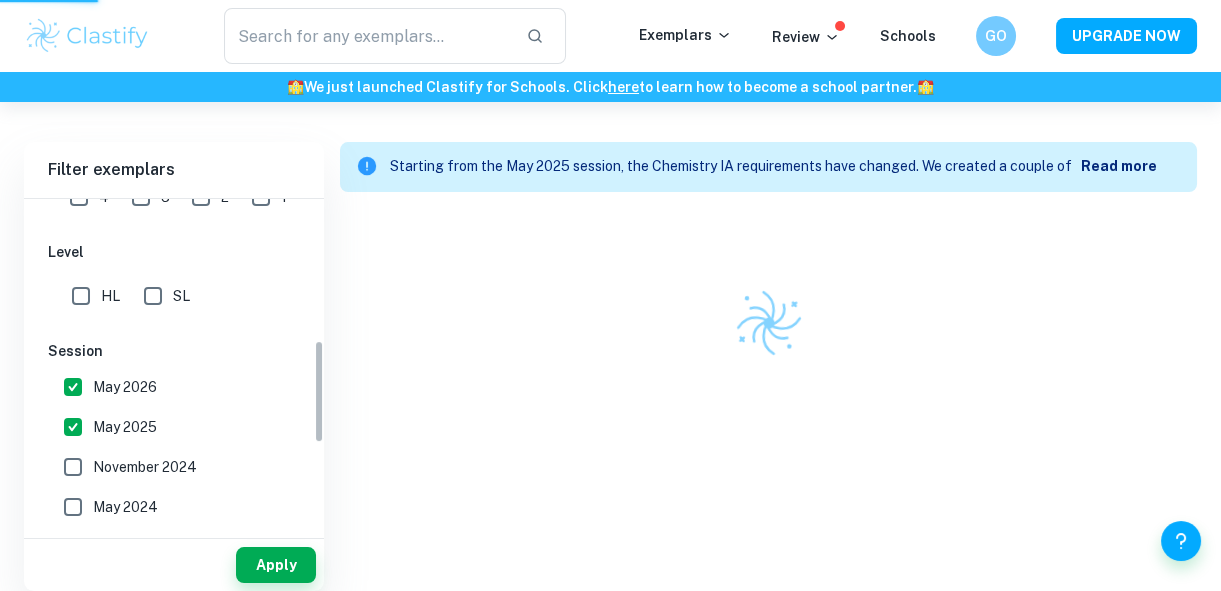 scroll, scrollTop: 521, scrollLeft: 0, axis: vertical 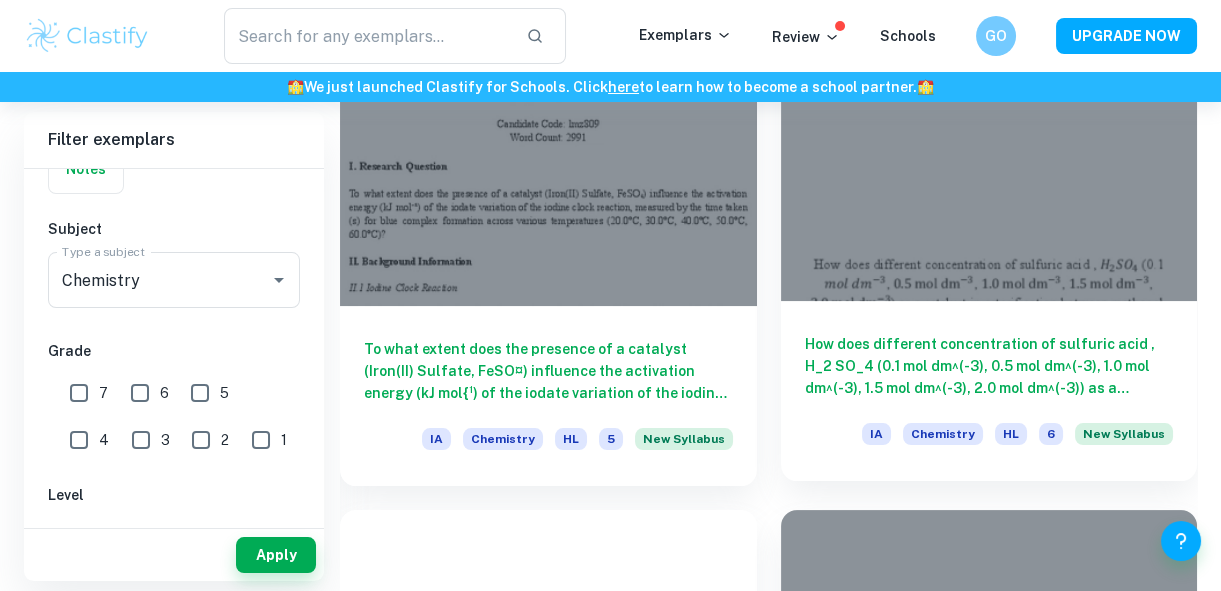 click at bounding box center [989, 145] 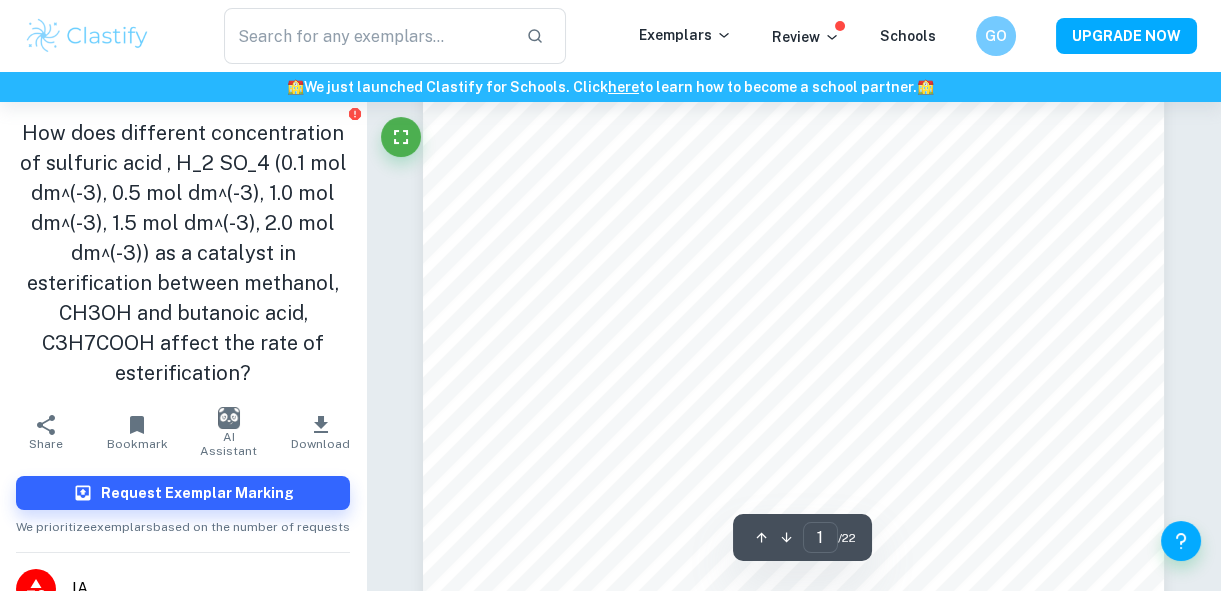scroll, scrollTop: 272, scrollLeft: 0, axis: vertical 